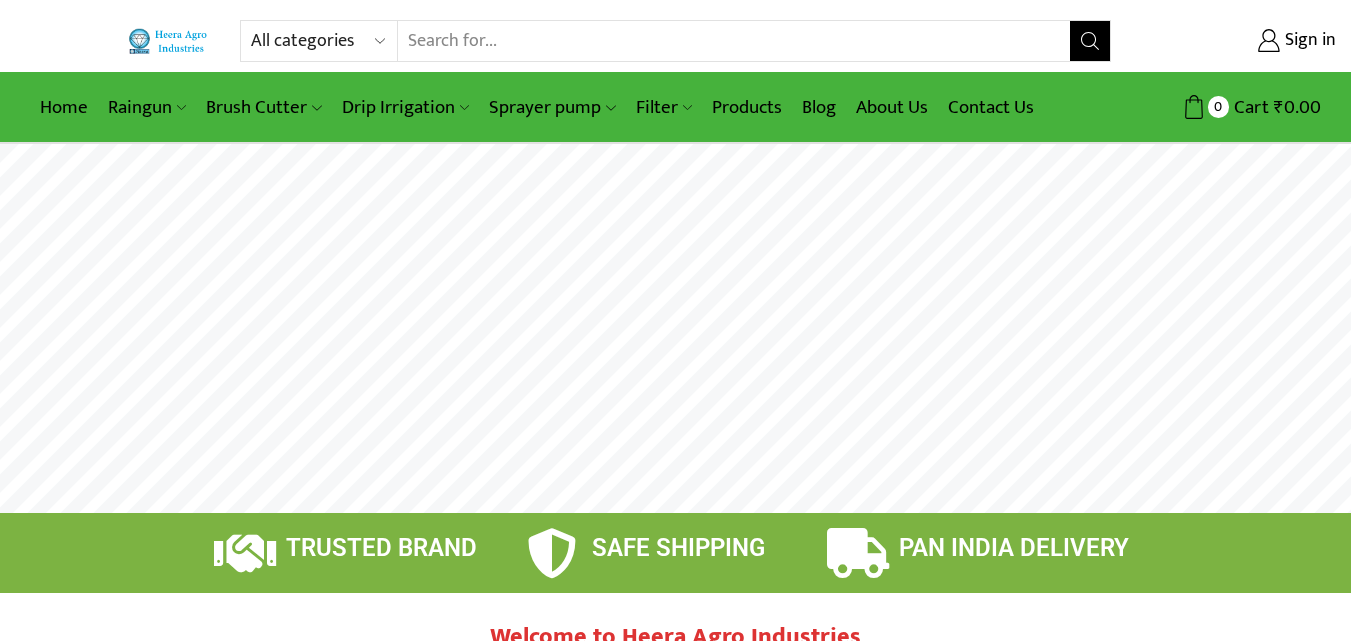 scroll, scrollTop: 0, scrollLeft: 0, axis: both 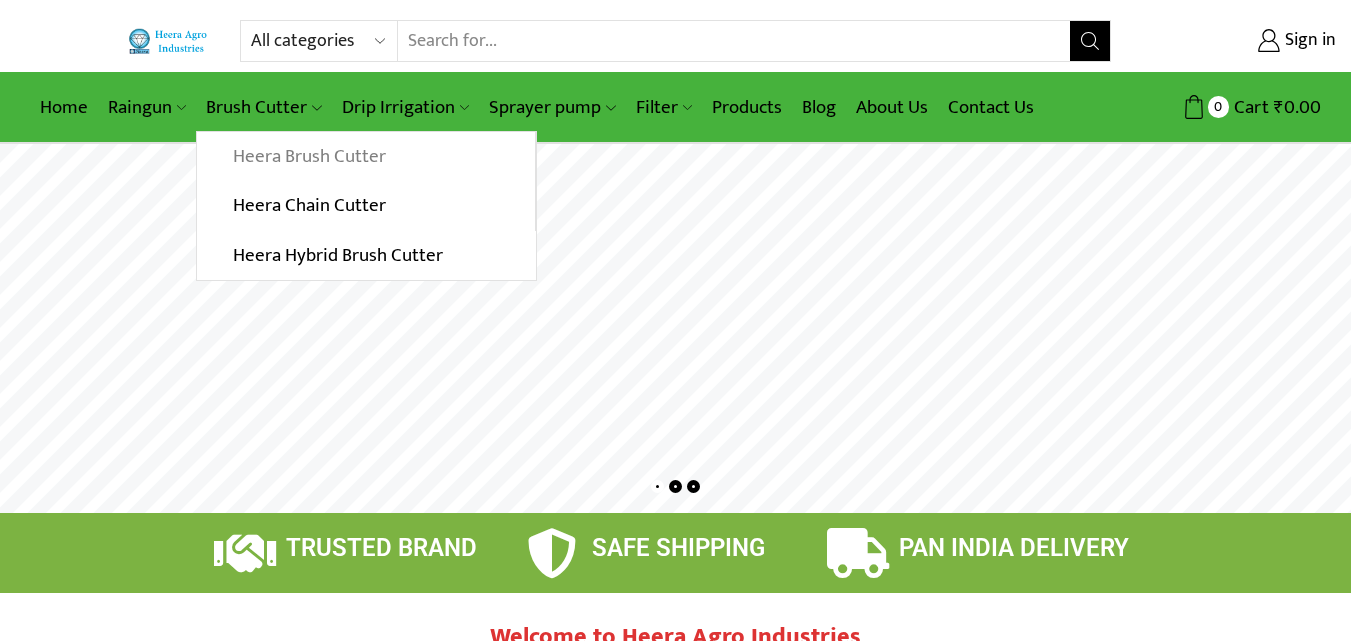 click on "Heera Brush Cutter" at bounding box center [365, 157] 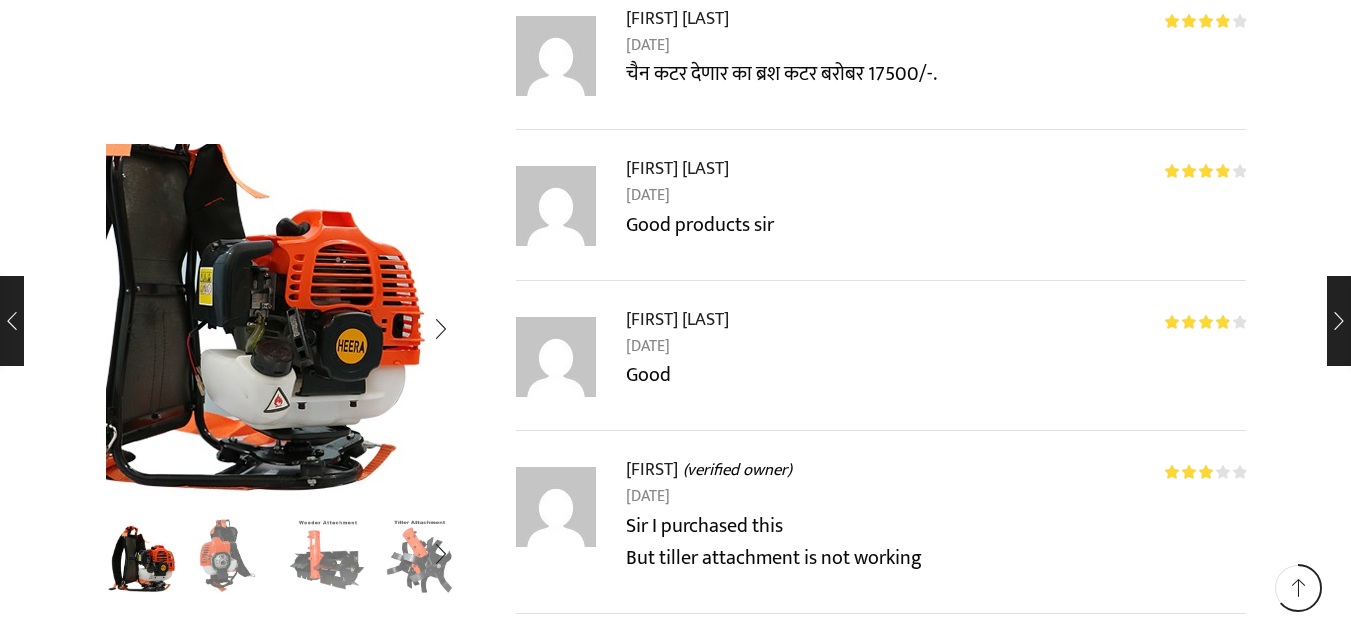 scroll, scrollTop: 6600, scrollLeft: 0, axis: vertical 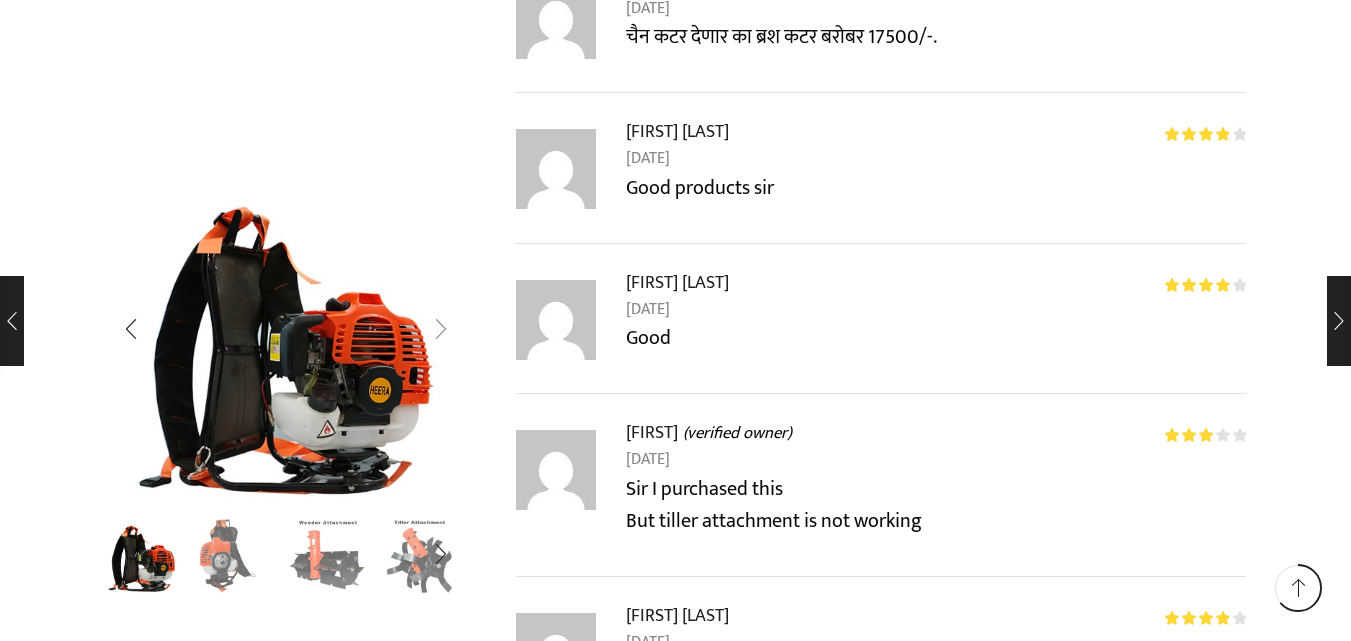 click at bounding box center (441, 329) 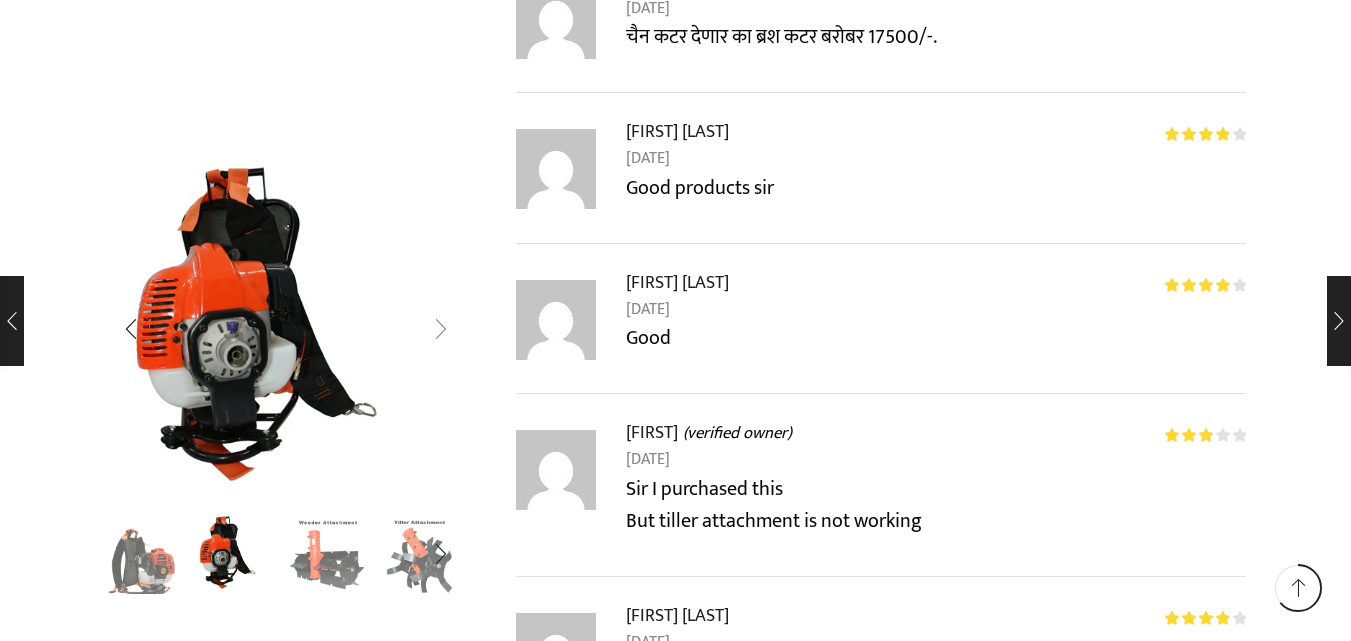 click at bounding box center (441, 329) 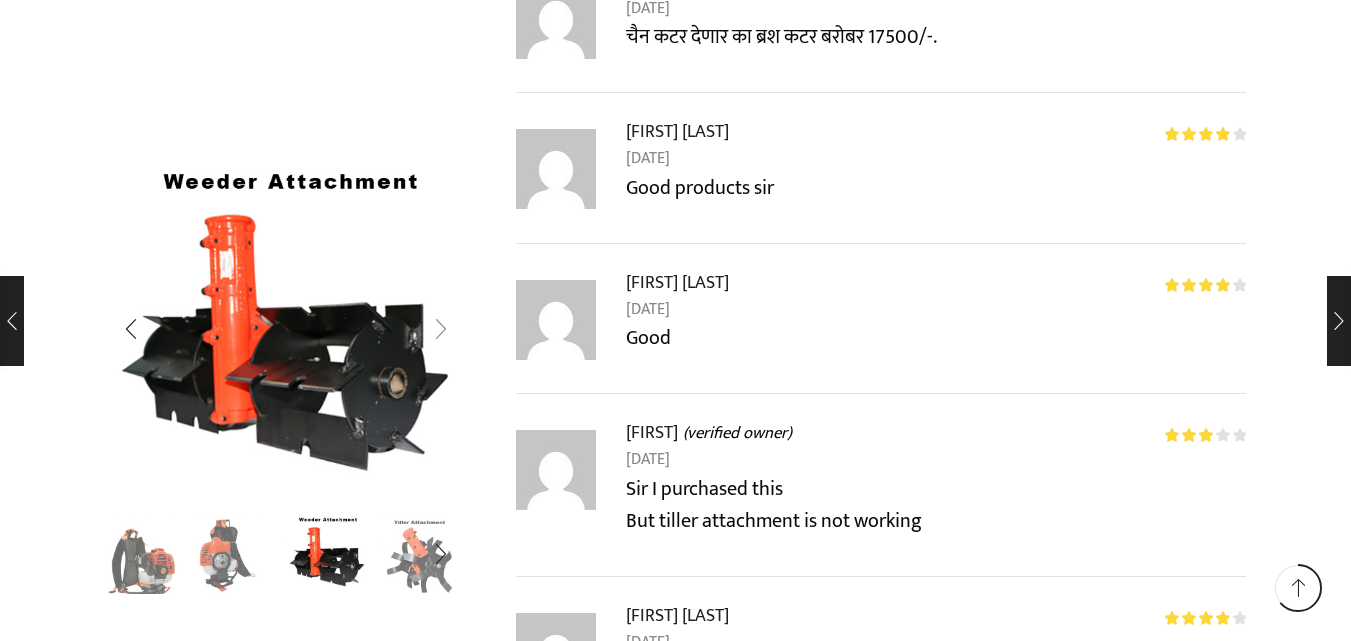 click at bounding box center [441, 329] 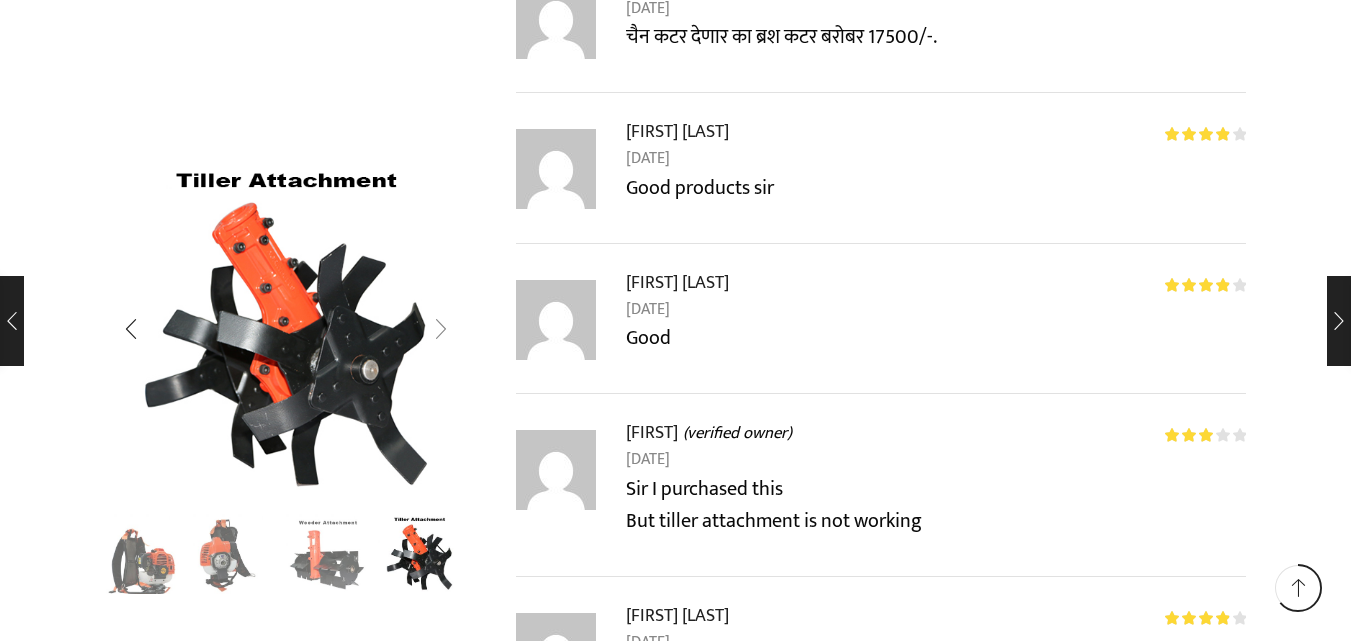 click at bounding box center (441, 329) 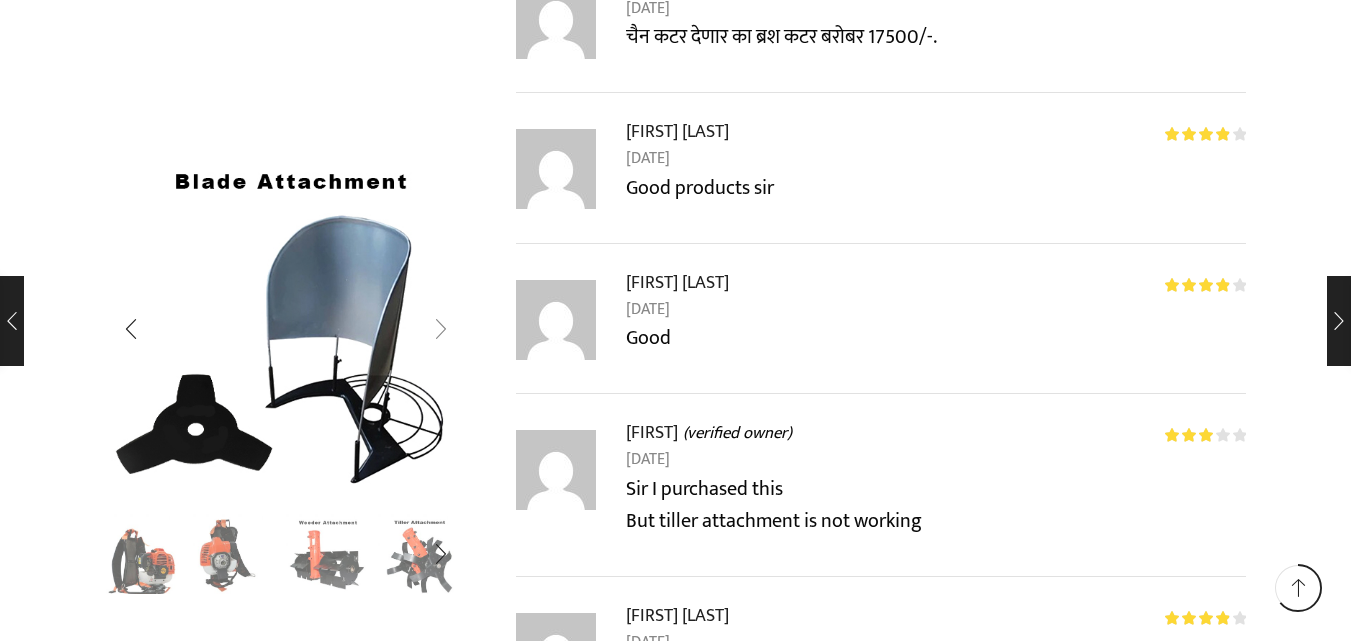 click at bounding box center (441, 329) 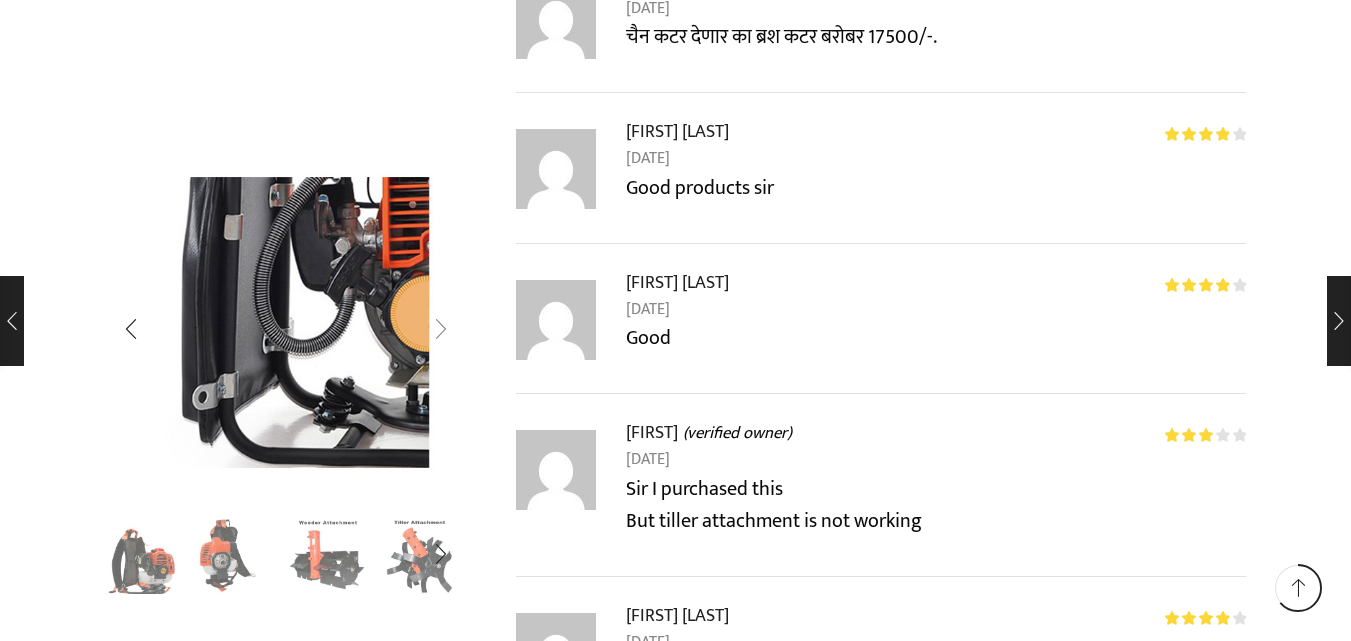 click at bounding box center [441, 329] 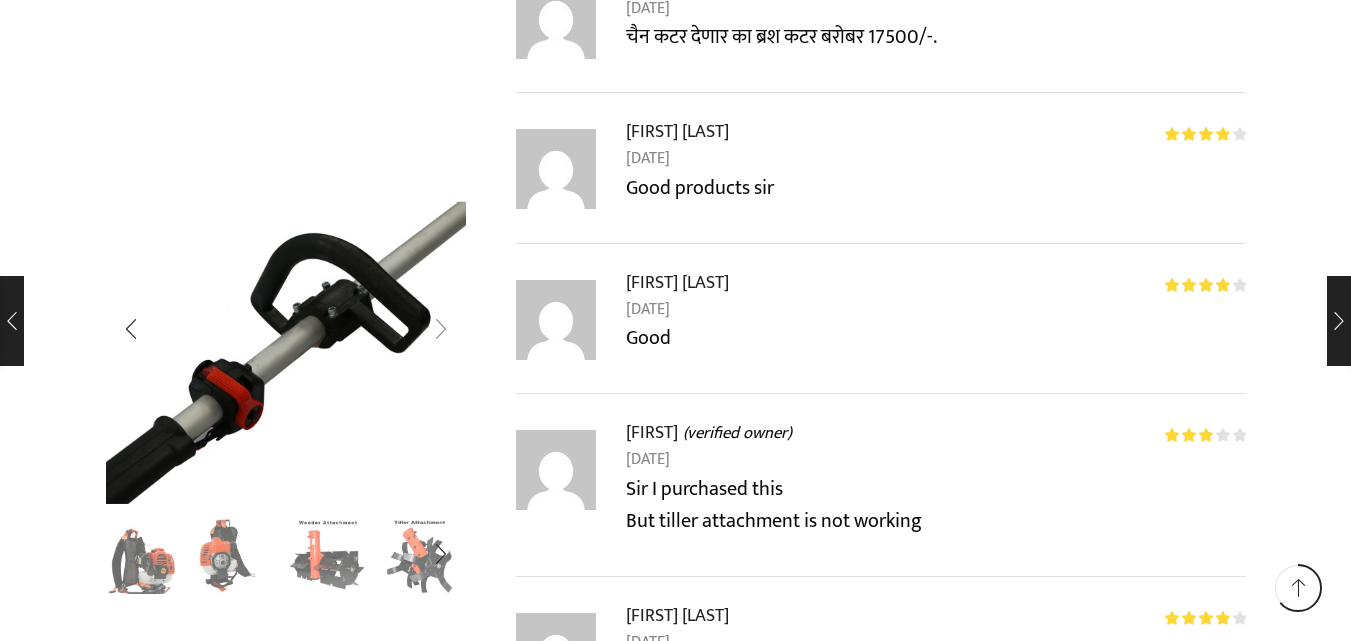 click at bounding box center (441, 329) 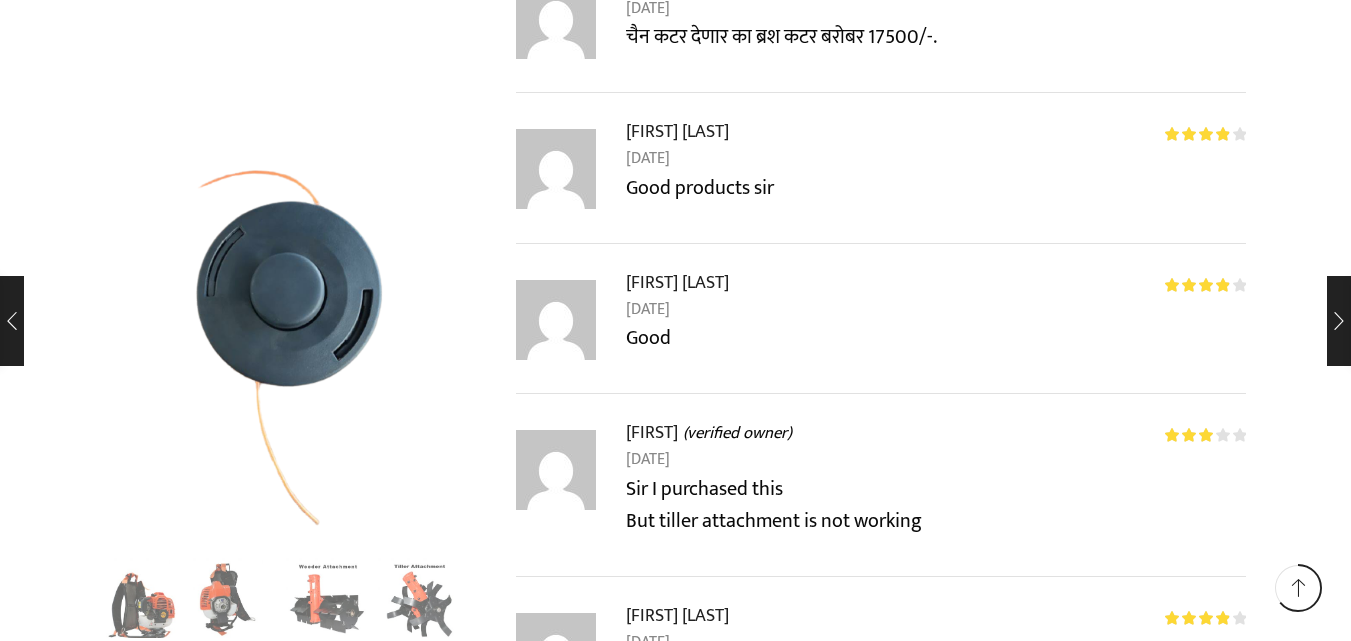 scroll, scrollTop: 7000, scrollLeft: 0, axis: vertical 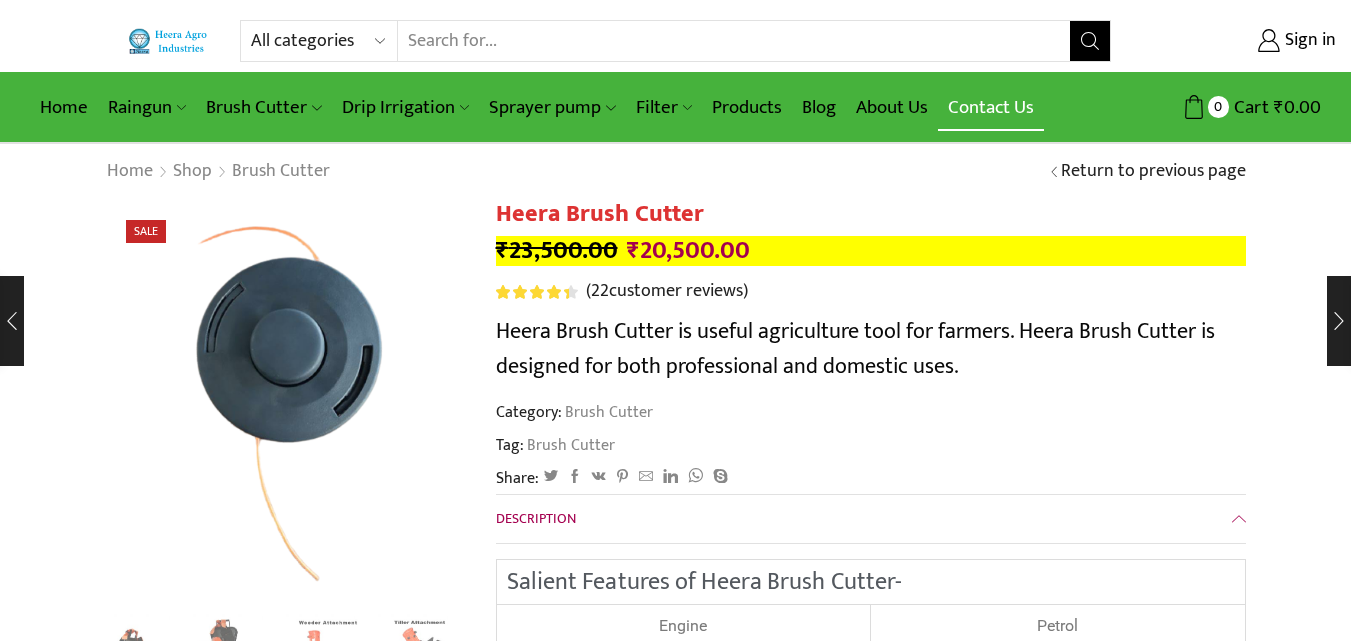 click on "Contact Us" at bounding box center [991, 107] 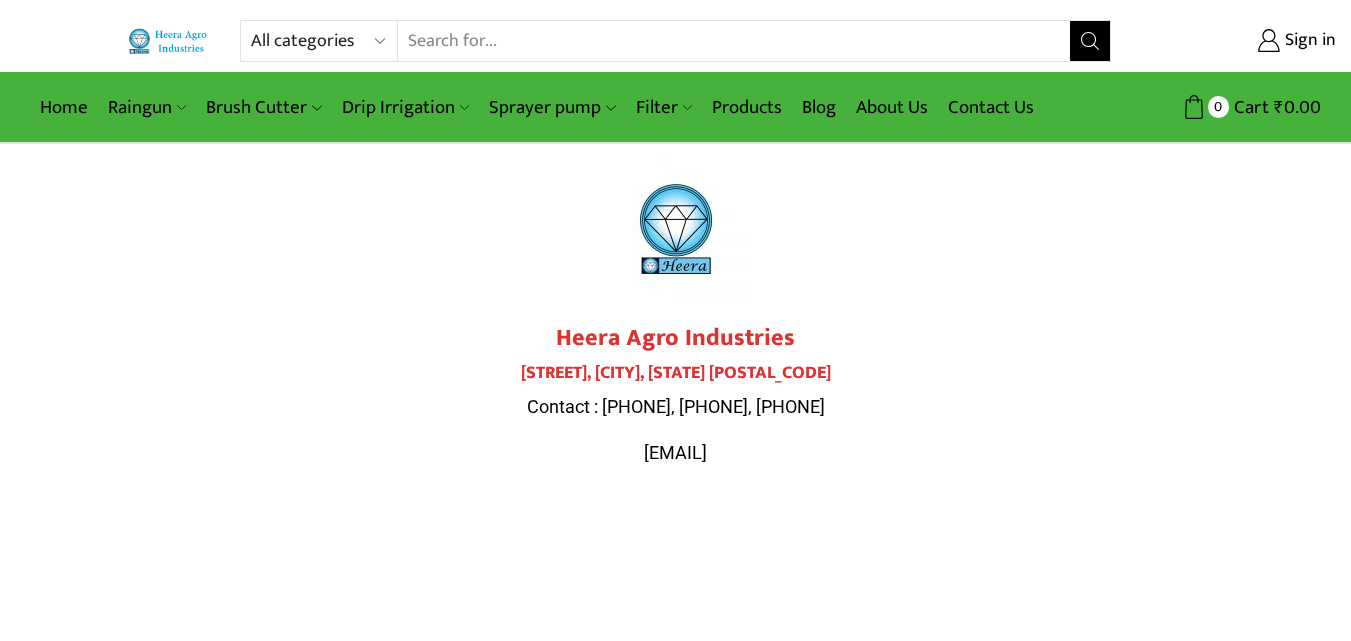 scroll, scrollTop: 0, scrollLeft: 0, axis: both 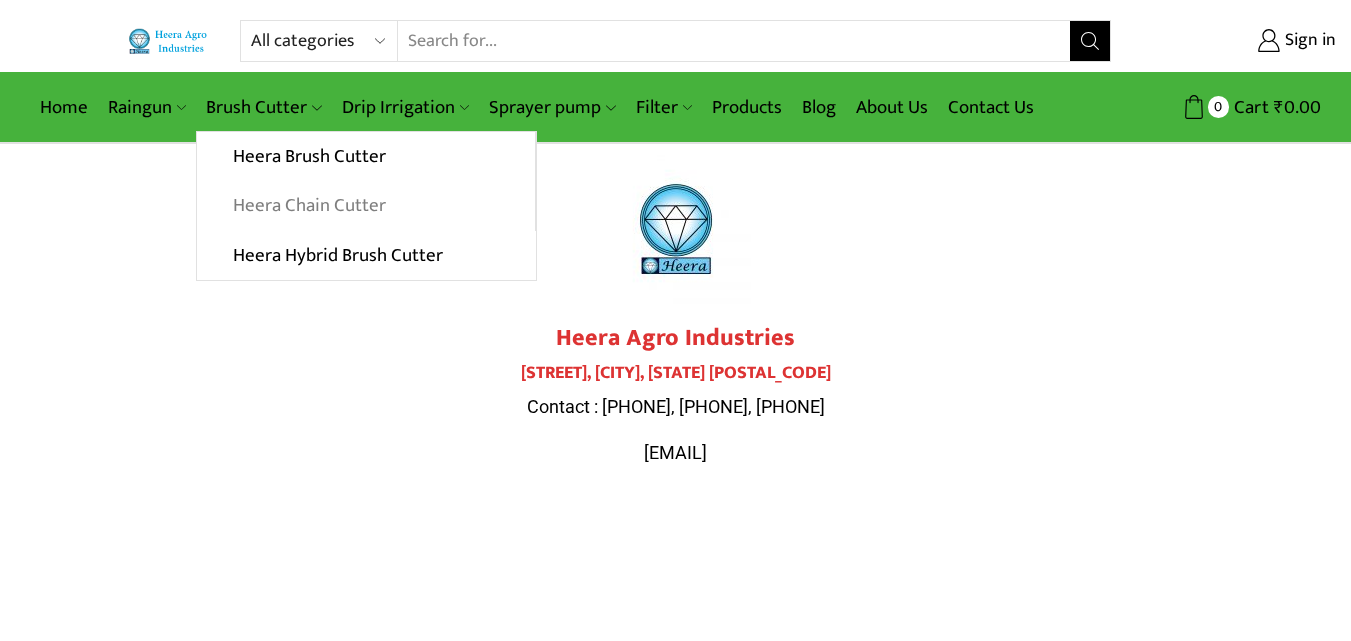 click on "Heera Chain Cutter" at bounding box center (365, 206) 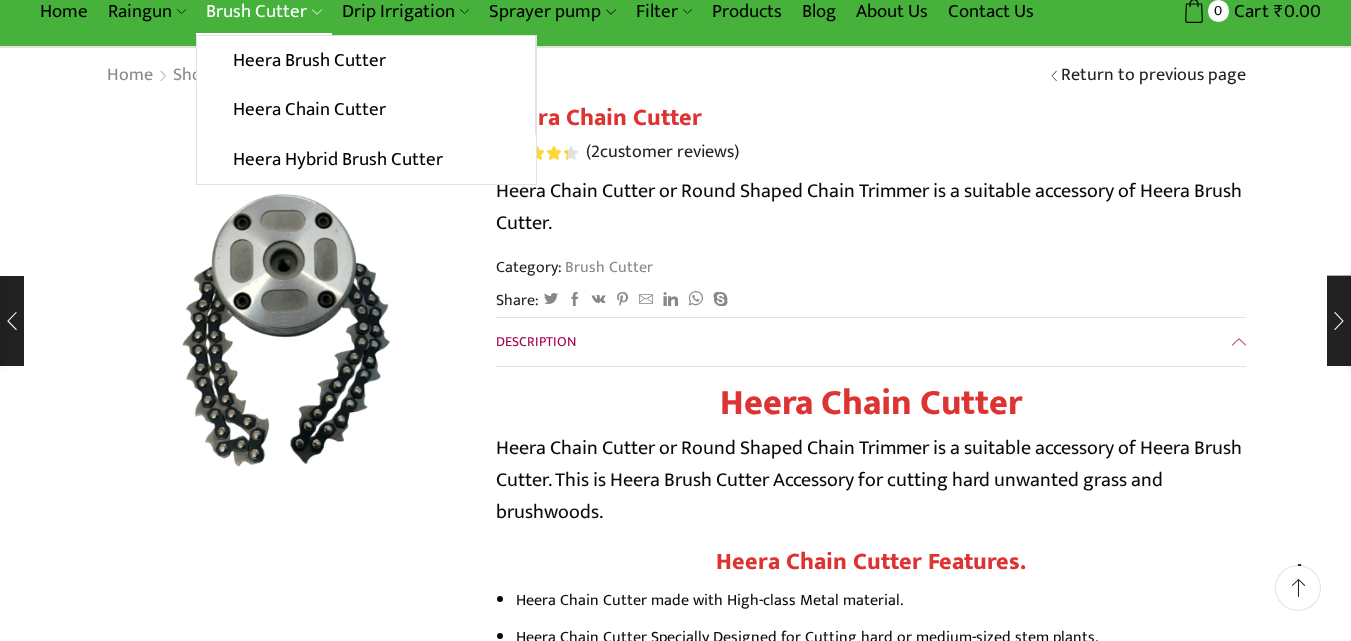 scroll, scrollTop: 0, scrollLeft: 0, axis: both 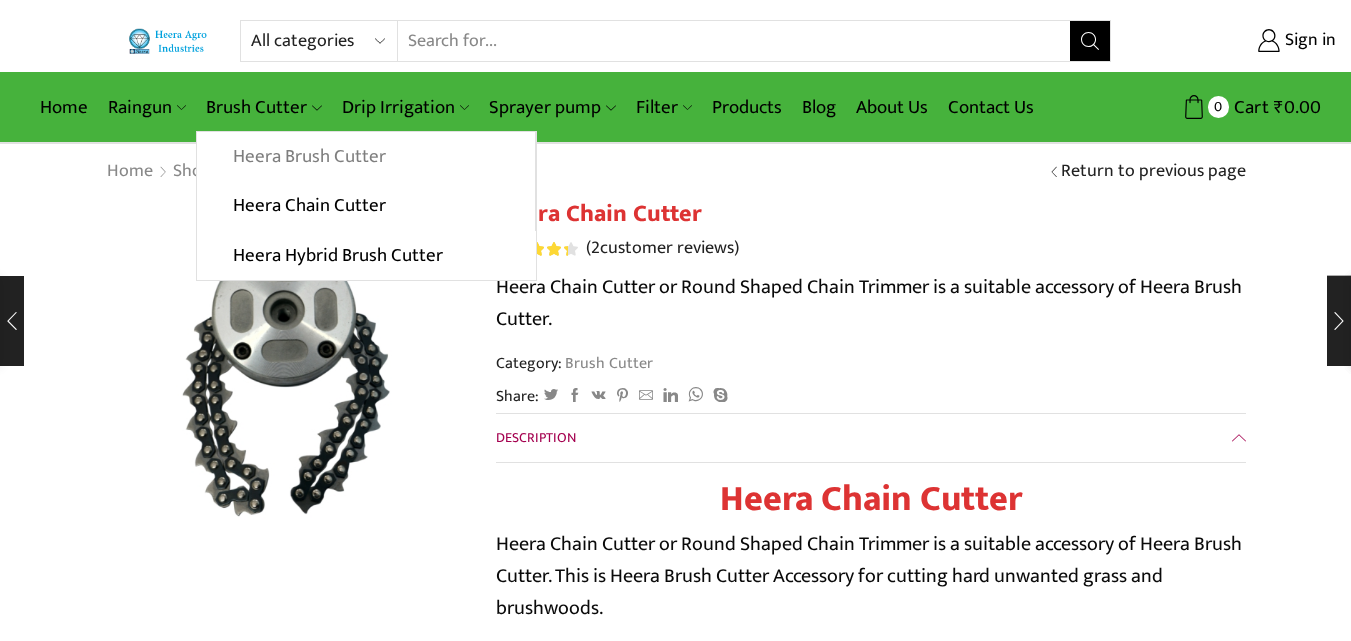 click on "Heera Brush Cutter" at bounding box center (365, 157) 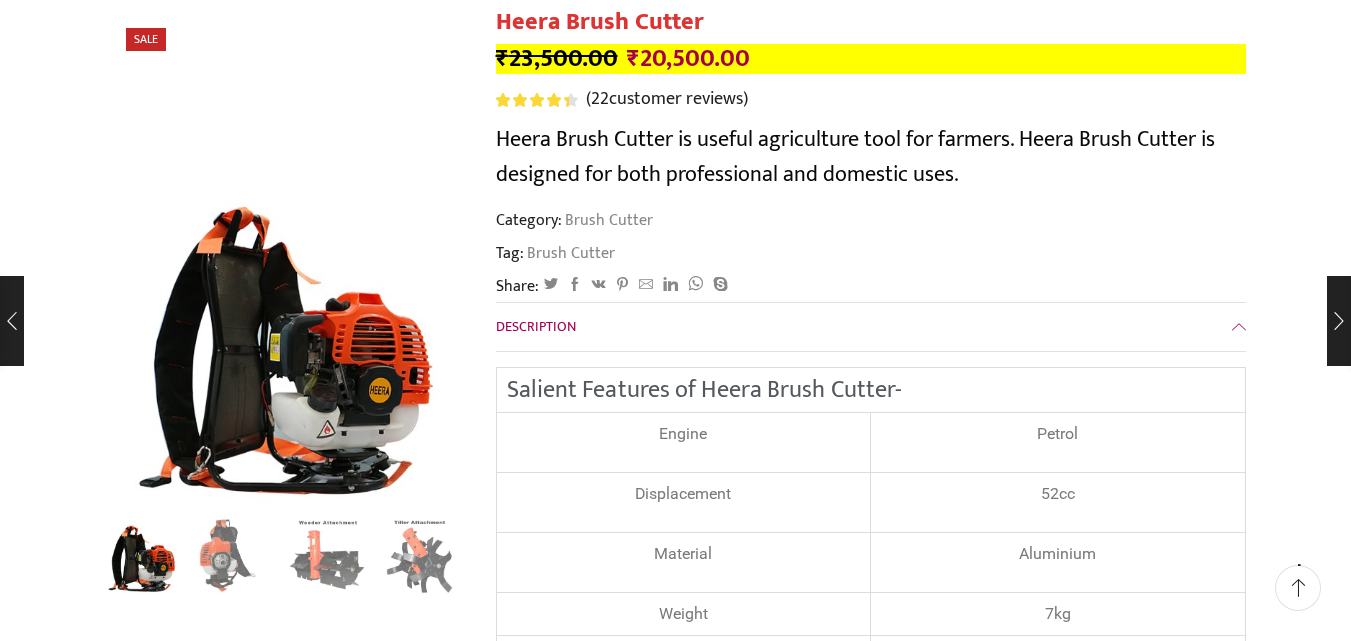 scroll, scrollTop: 200, scrollLeft: 0, axis: vertical 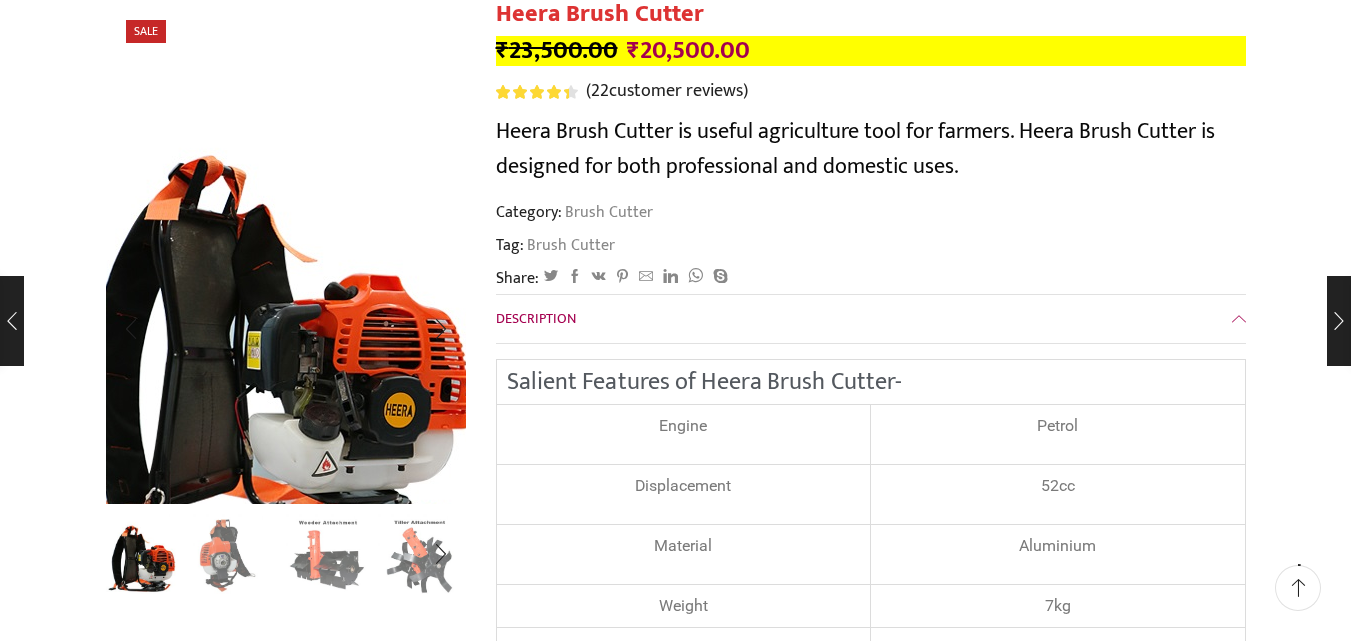 click at bounding box center [269, 318] 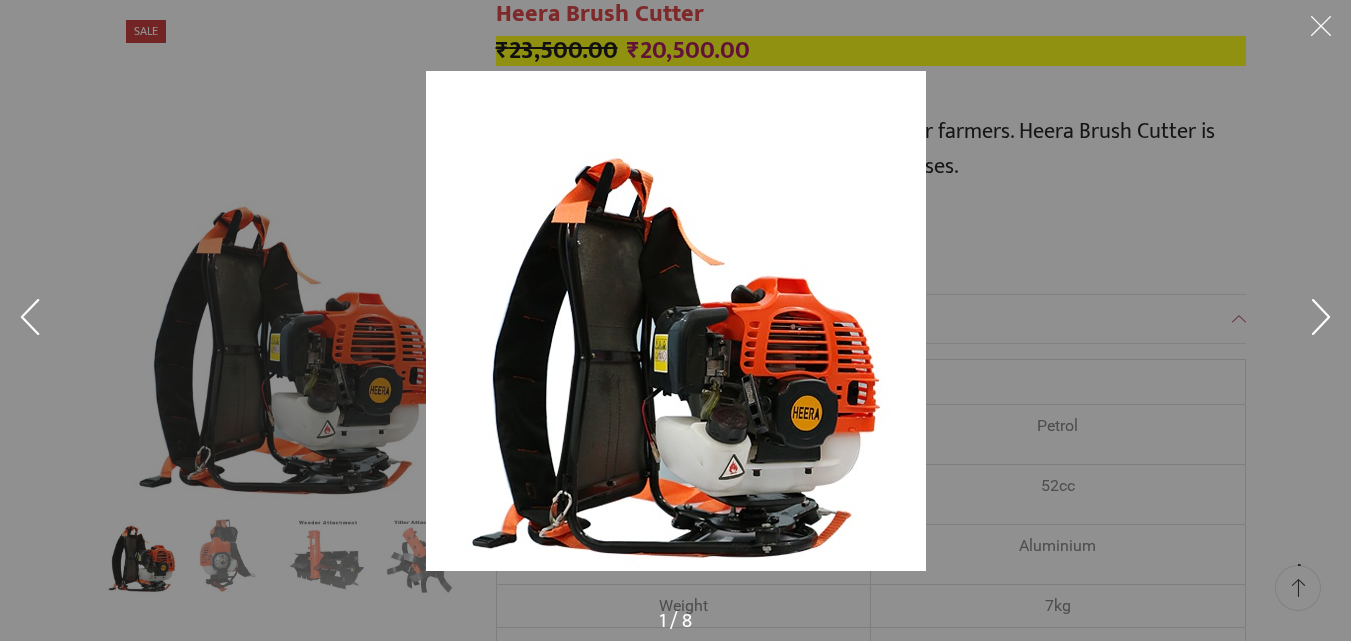 click at bounding box center [1321, 321] 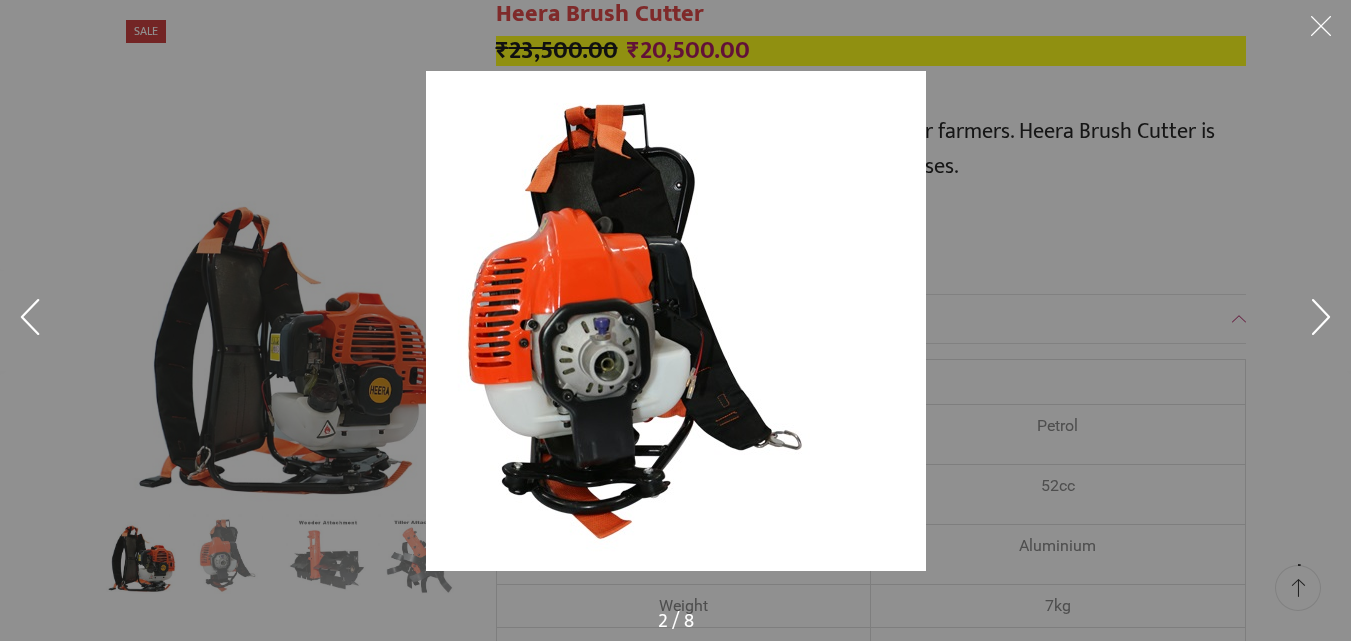 click at bounding box center [1321, 321] 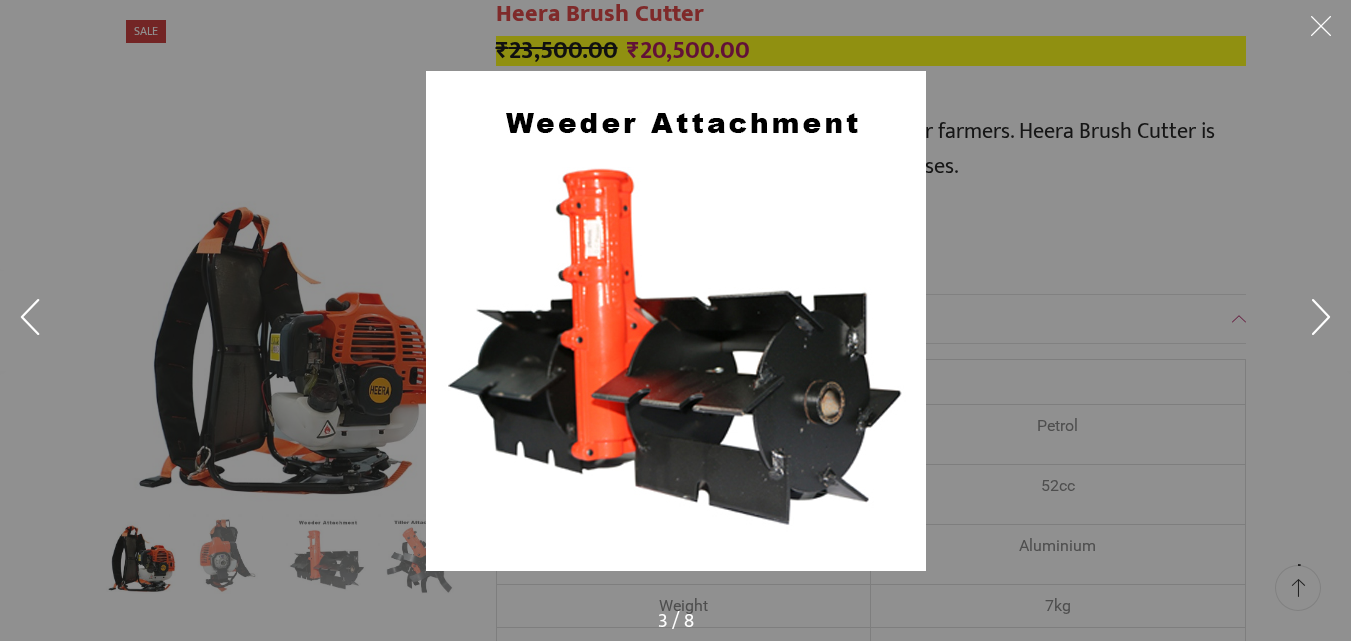 click at bounding box center (1321, 321) 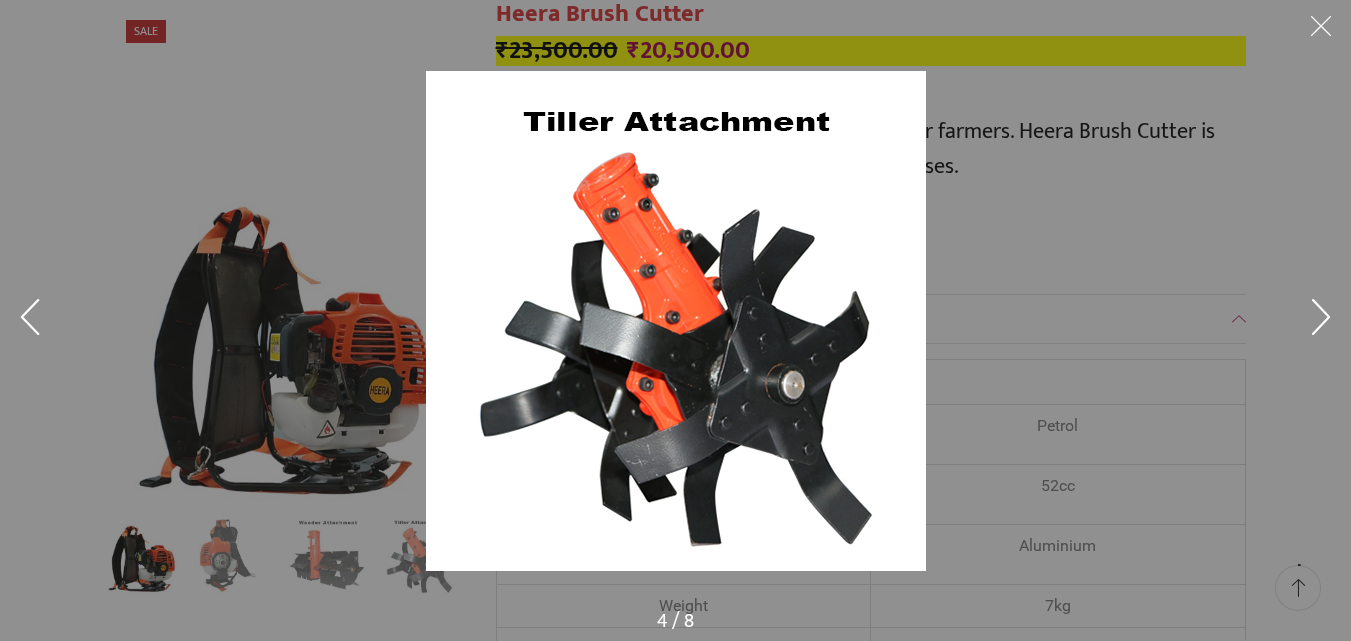 click at bounding box center [1321, 321] 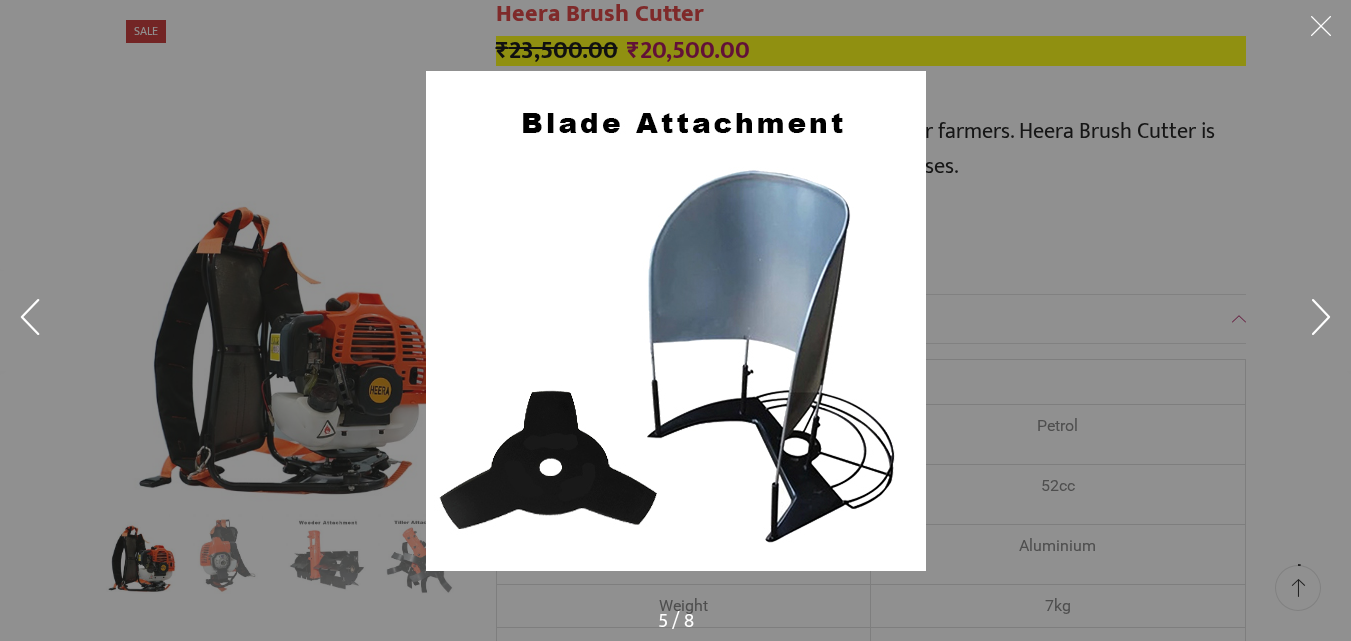 click at bounding box center [1321, 321] 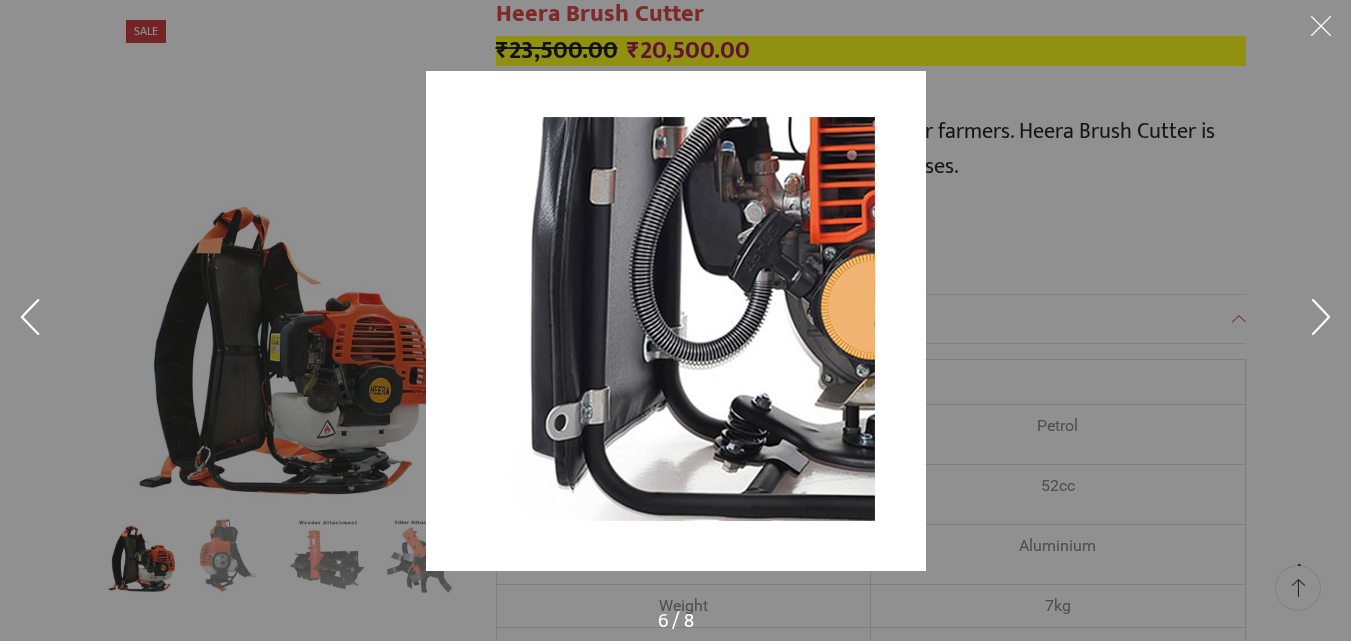 click at bounding box center (1321, 321) 